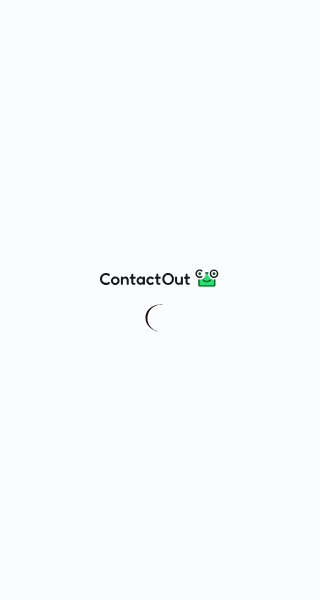 scroll, scrollTop: 0, scrollLeft: 0, axis: both 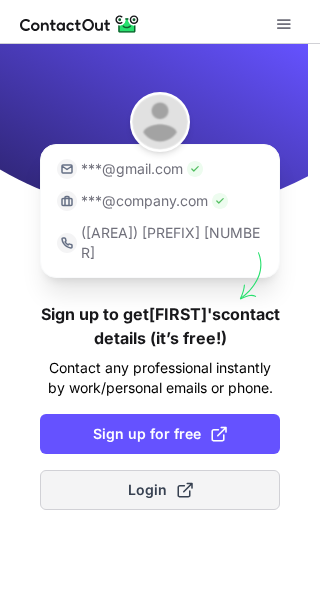 click on "Login" at bounding box center (160, 490) 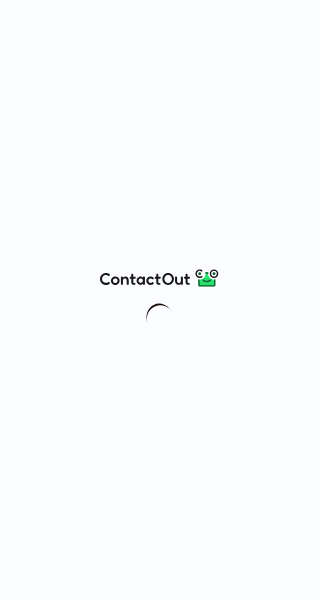 scroll, scrollTop: 0, scrollLeft: 0, axis: both 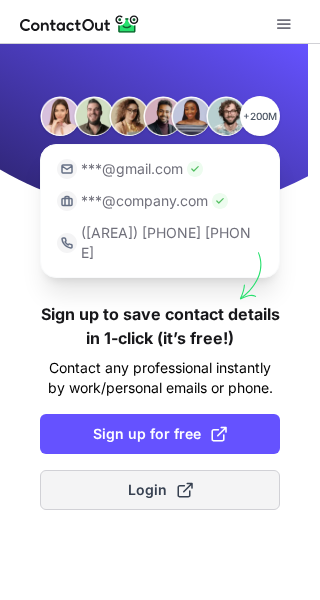click on "Login" at bounding box center [160, 490] 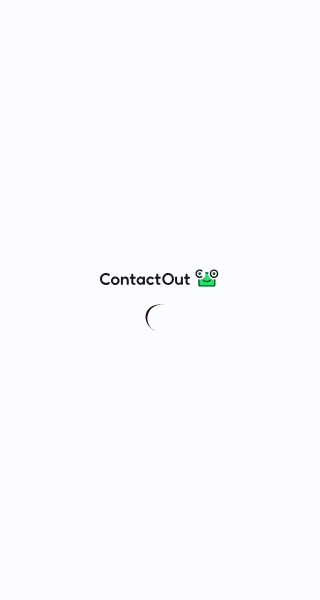 scroll, scrollTop: 0, scrollLeft: 0, axis: both 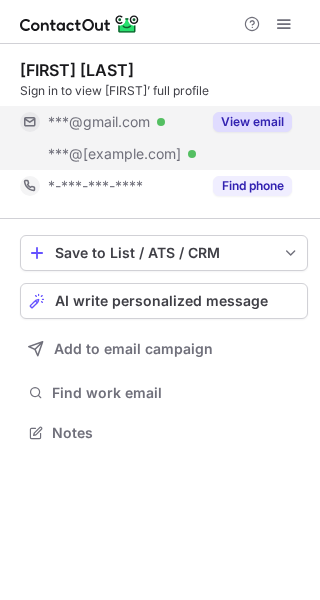 click on "View email" at bounding box center (252, 122) 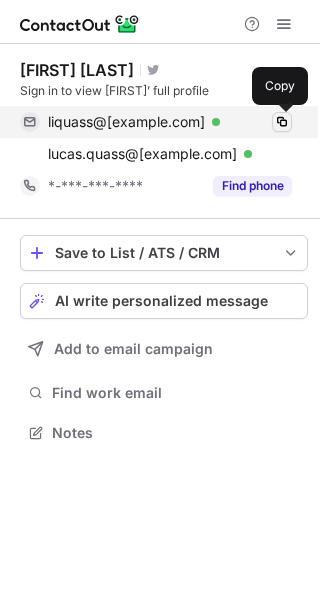 click at bounding box center (282, 122) 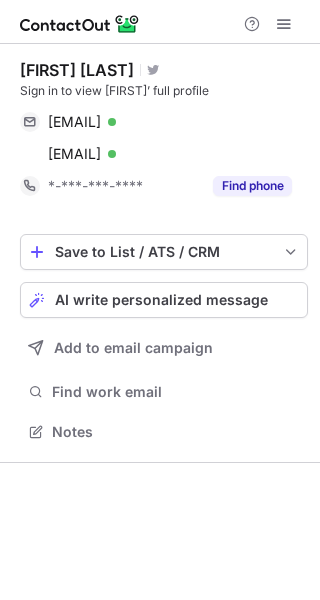 scroll, scrollTop: 0, scrollLeft: 0, axis: both 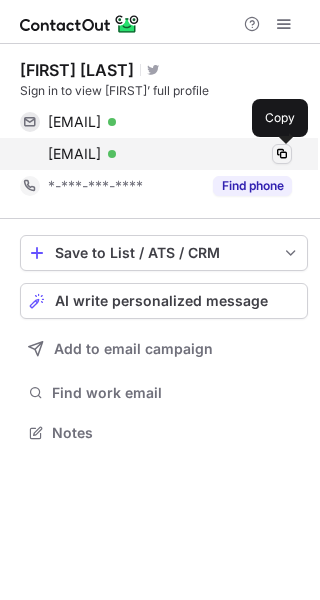 click at bounding box center (282, 154) 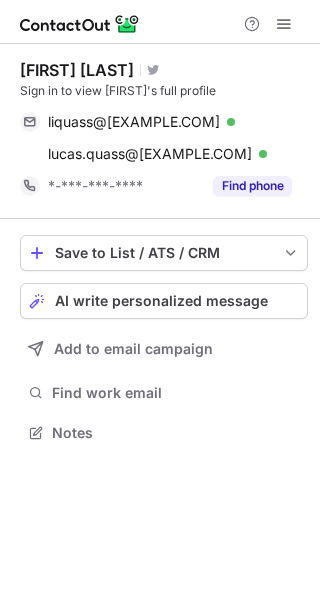 scroll, scrollTop: 0, scrollLeft: 0, axis: both 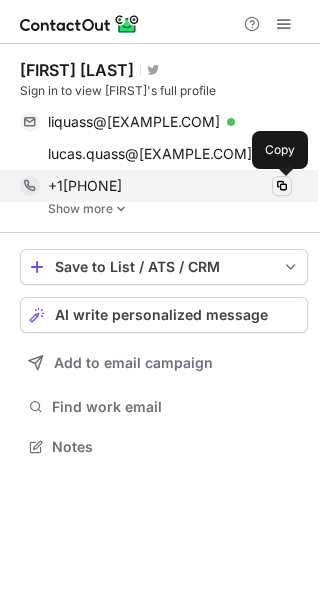 click at bounding box center [282, 186] 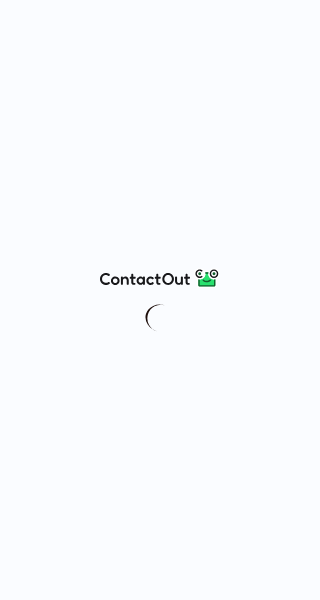 scroll, scrollTop: 0, scrollLeft: 0, axis: both 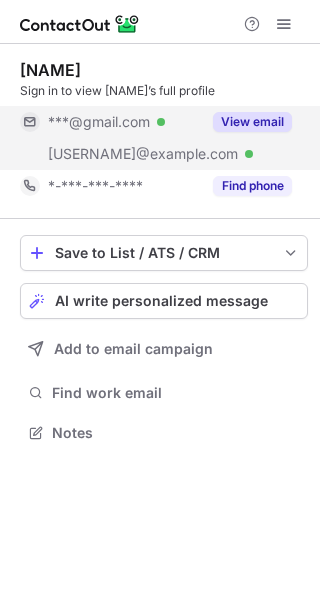 click on "View email" at bounding box center [252, 122] 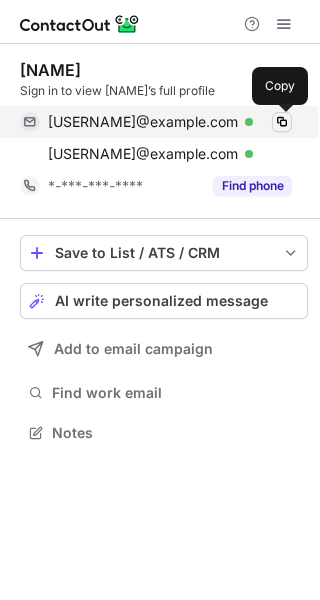 click at bounding box center [282, 122] 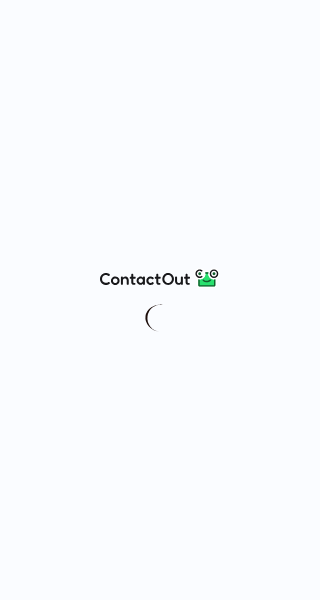 scroll, scrollTop: 0, scrollLeft: 0, axis: both 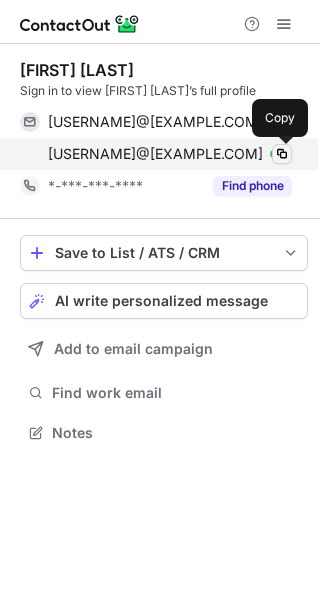 click at bounding box center [282, 154] 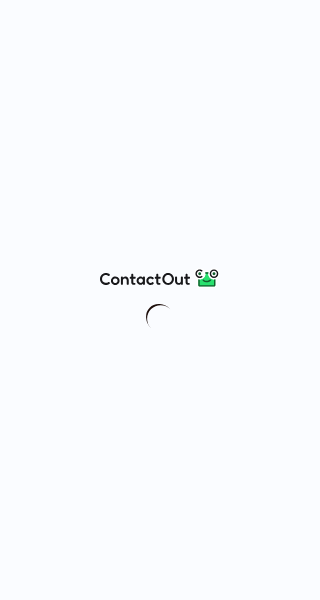 scroll, scrollTop: 0, scrollLeft: 0, axis: both 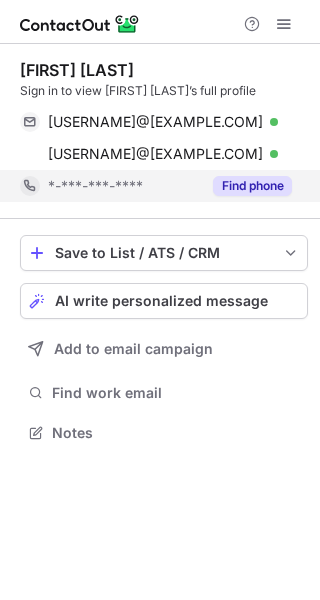 click on "Find phone" at bounding box center [252, 186] 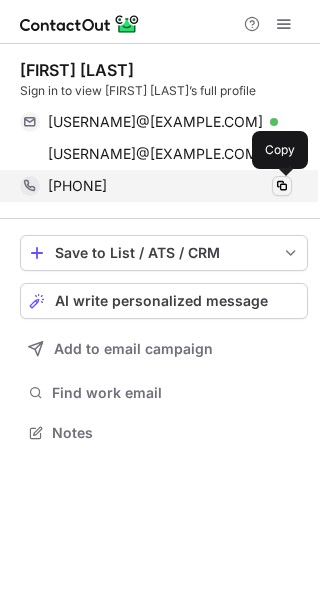 click at bounding box center [282, 186] 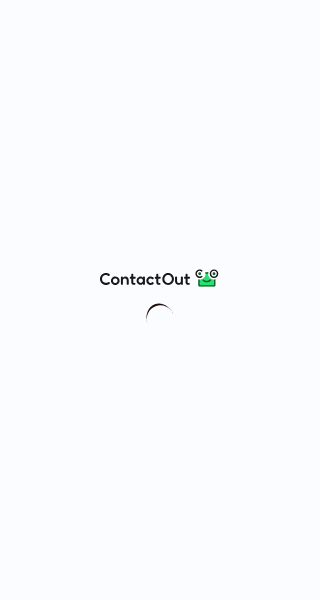 scroll, scrollTop: 0, scrollLeft: 0, axis: both 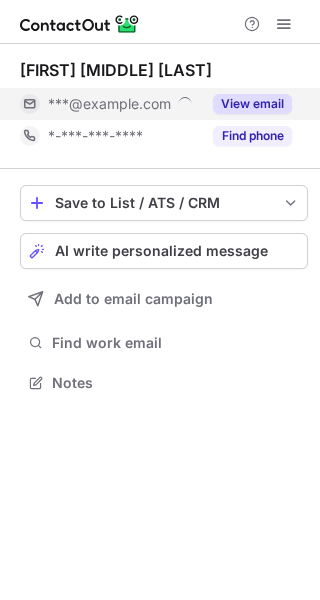 click on "View email" at bounding box center [252, 104] 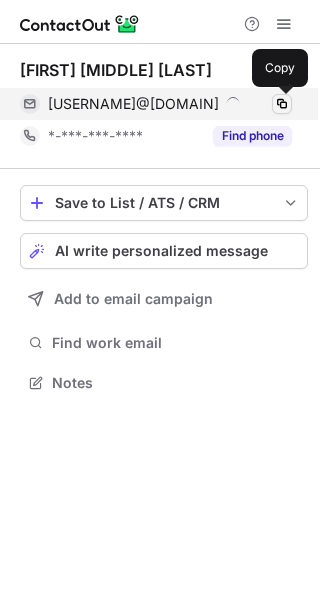 click at bounding box center [282, 104] 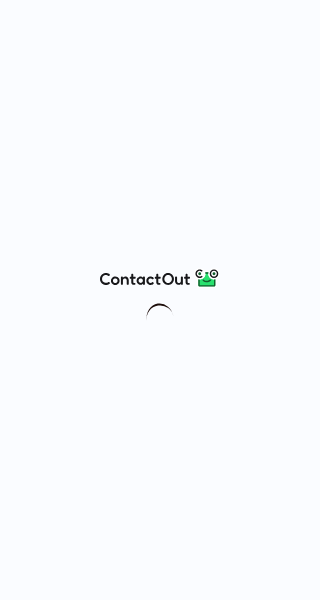 scroll, scrollTop: 0, scrollLeft: 0, axis: both 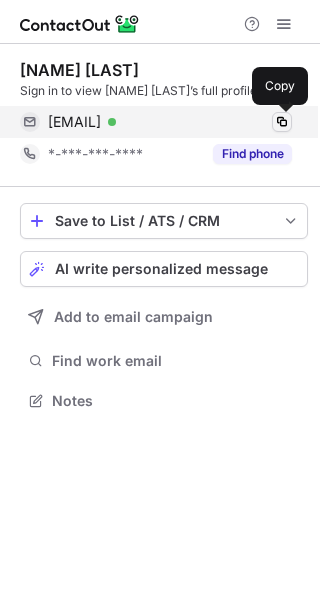 click at bounding box center [282, 122] 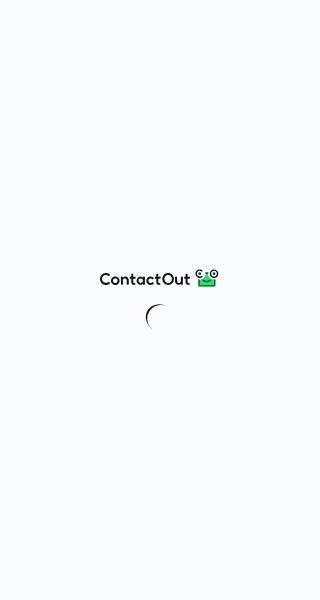 scroll, scrollTop: 0, scrollLeft: 0, axis: both 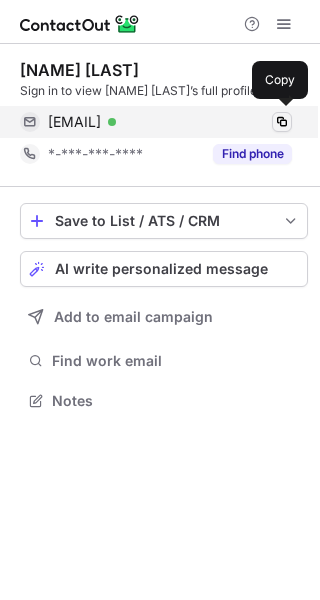 click at bounding box center [282, 122] 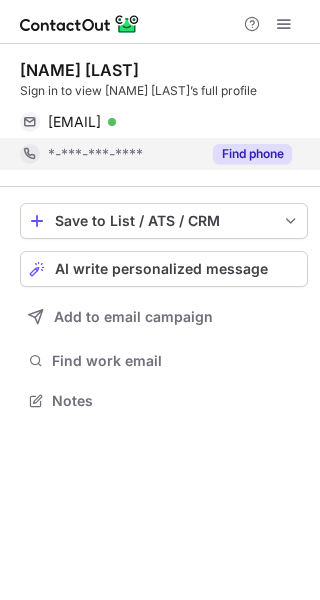 click on "Find phone" at bounding box center [252, 154] 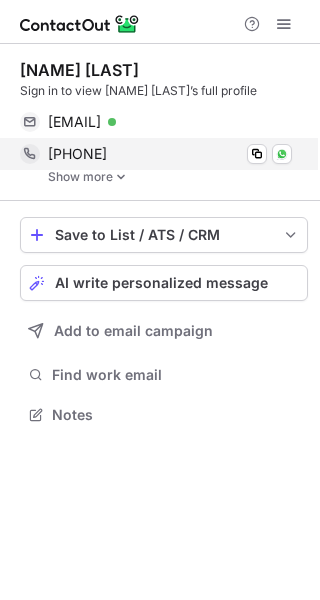 scroll, scrollTop: 10, scrollLeft: 10, axis: both 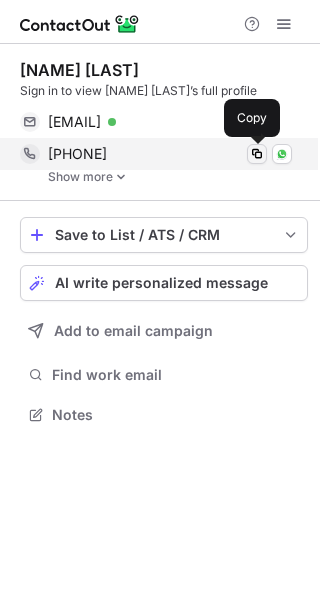 click at bounding box center [257, 154] 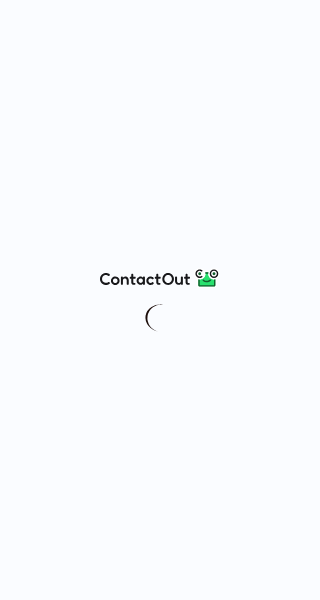 scroll, scrollTop: 0, scrollLeft: 0, axis: both 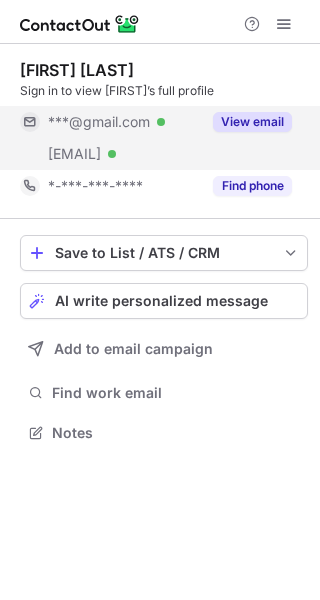 click on "View email" at bounding box center (252, 122) 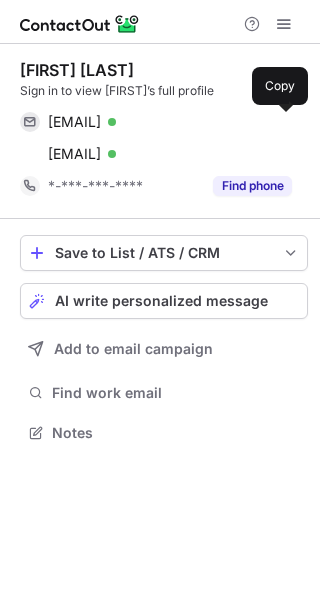 click at bounding box center (282, 122) 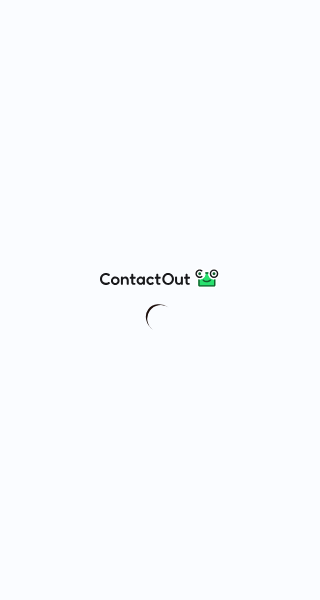 scroll, scrollTop: 0, scrollLeft: 0, axis: both 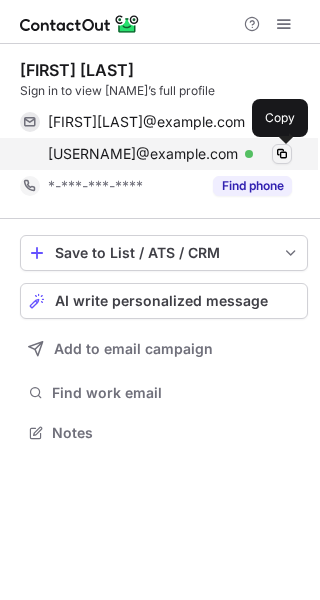 click at bounding box center (282, 154) 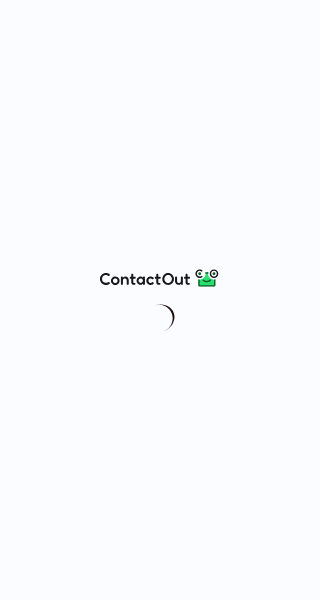 scroll, scrollTop: 0, scrollLeft: 0, axis: both 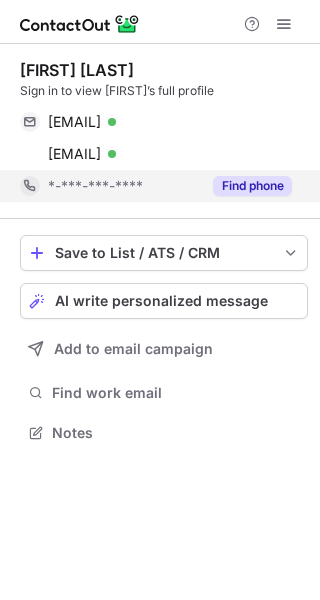 click on "Find phone" at bounding box center [252, 186] 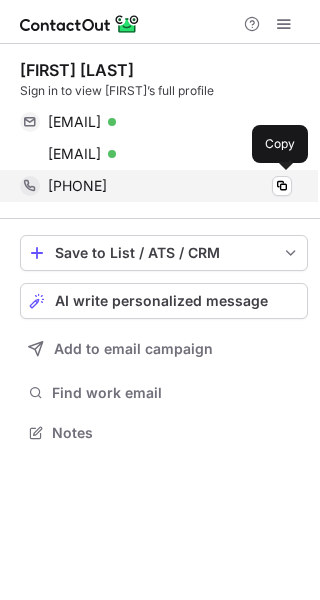 click on "+15303861383" at bounding box center [170, 186] 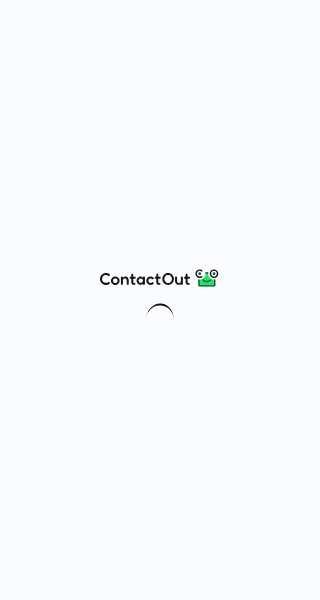 scroll, scrollTop: 0, scrollLeft: 0, axis: both 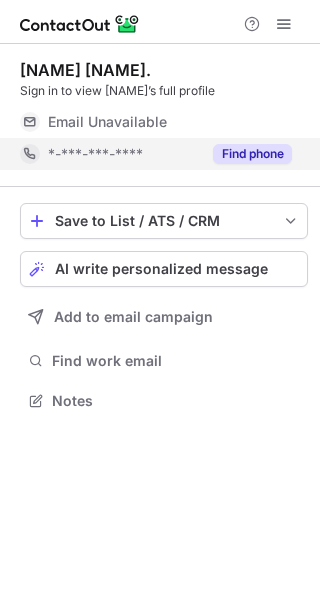 click on "Find phone" at bounding box center [252, 154] 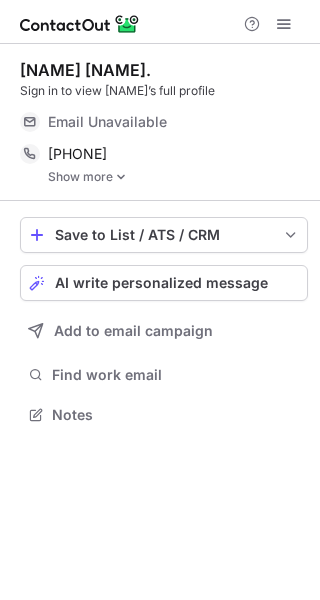 scroll, scrollTop: 10, scrollLeft: 10, axis: both 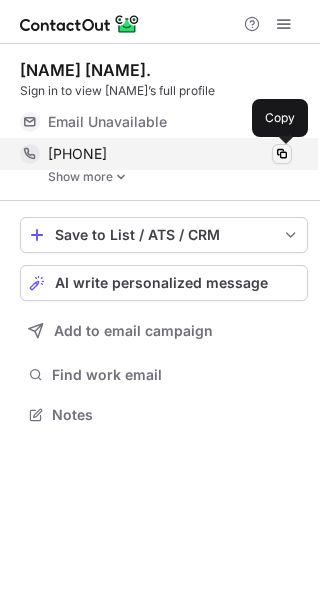 click at bounding box center (282, 154) 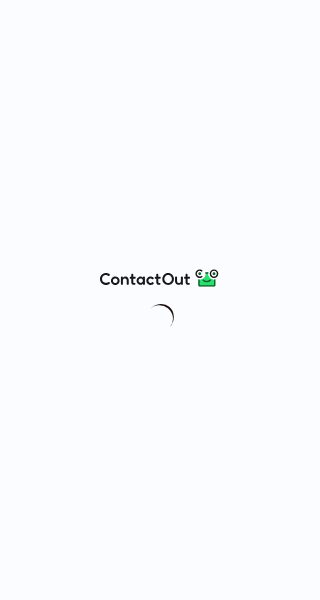 scroll, scrollTop: 0, scrollLeft: 0, axis: both 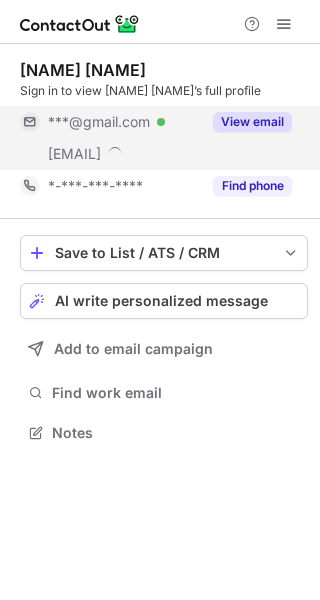 click on "View email" at bounding box center [252, 122] 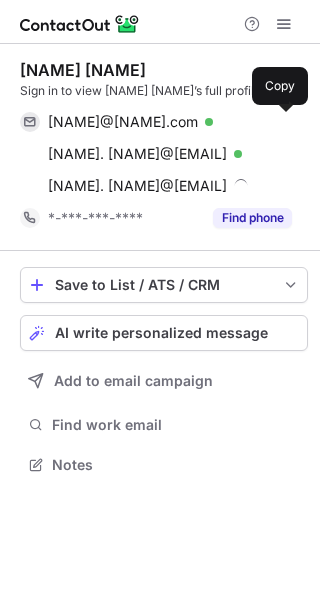 scroll, scrollTop: 10, scrollLeft: 10, axis: both 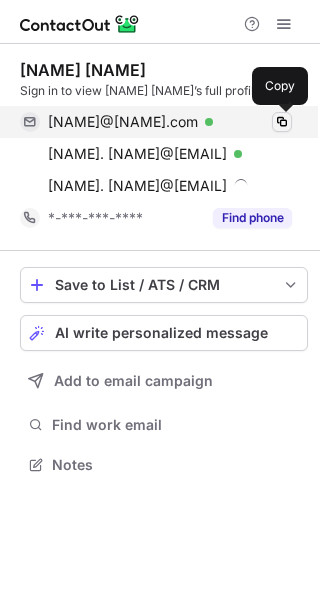 click at bounding box center (282, 122) 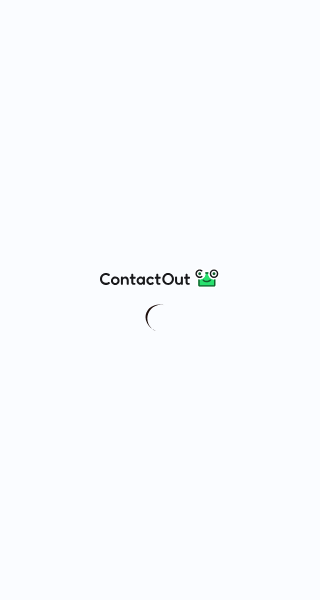 scroll, scrollTop: 0, scrollLeft: 0, axis: both 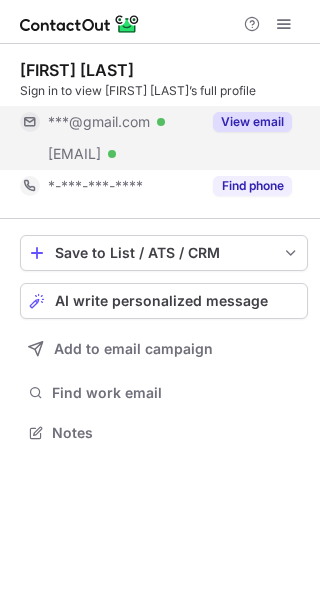 click on "View email" at bounding box center [252, 122] 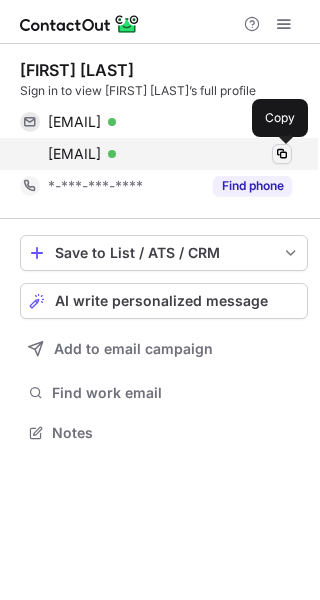 click at bounding box center [282, 154] 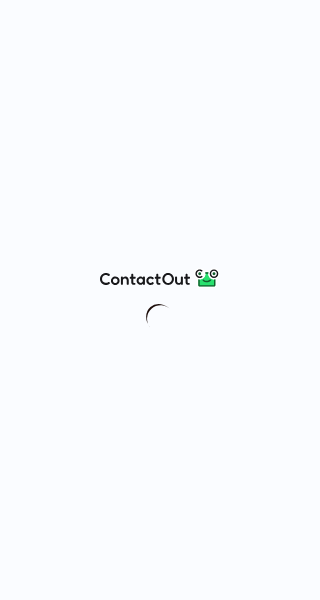 scroll, scrollTop: 0, scrollLeft: 0, axis: both 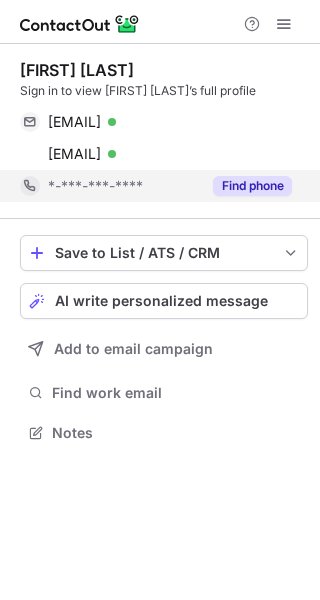 click on "Find phone" at bounding box center (252, 186) 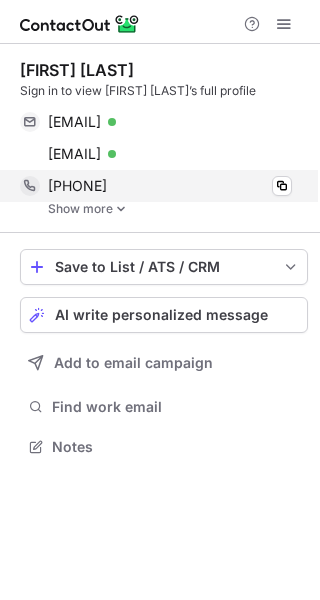 scroll, scrollTop: 10, scrollLeft: 10, axis: both 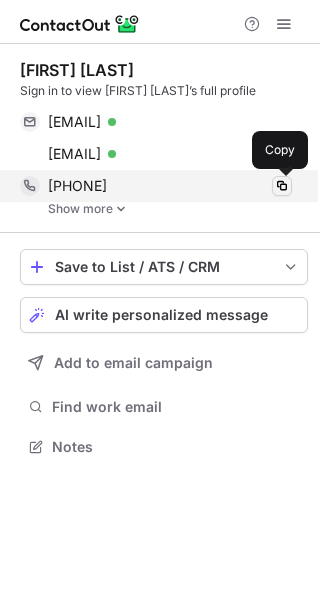 click at bounding box center [282, 186] 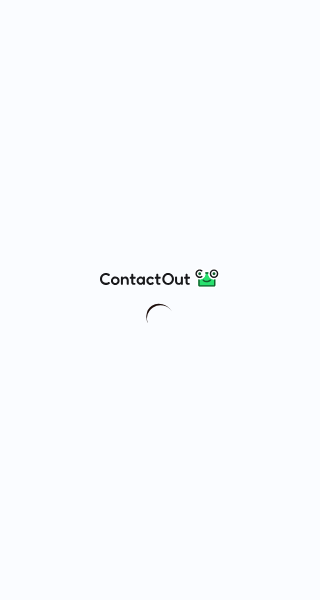 scroll, scrollTop: 0, scrollLeft: 0, axis: both 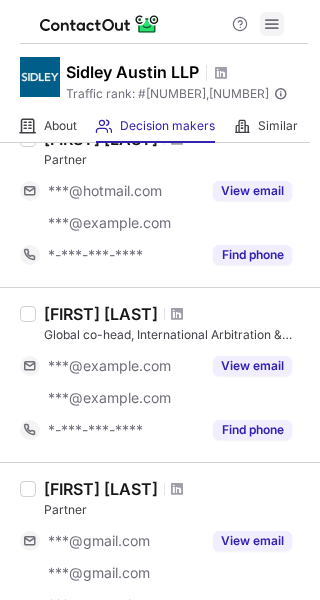 click at bounding box center [272, 24] 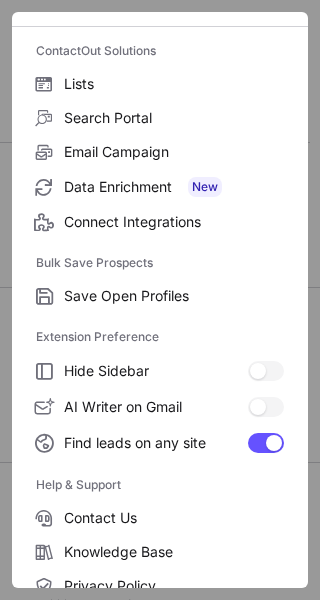 scroll, scrollTop: 233, scrollLeft: 0, axis: vertical 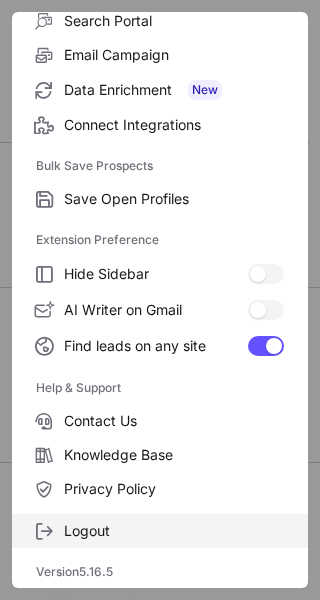 click on "Logout" at bounding box center [174, 199] 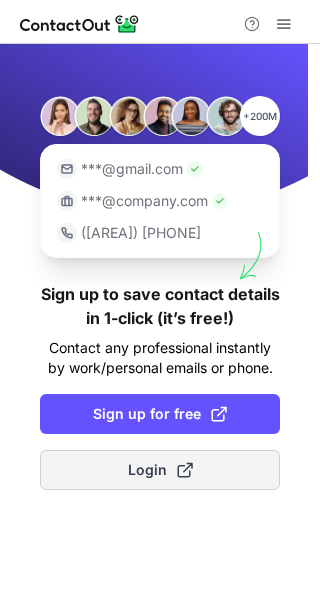 click on "Login" at bounding box center [160, 470] 